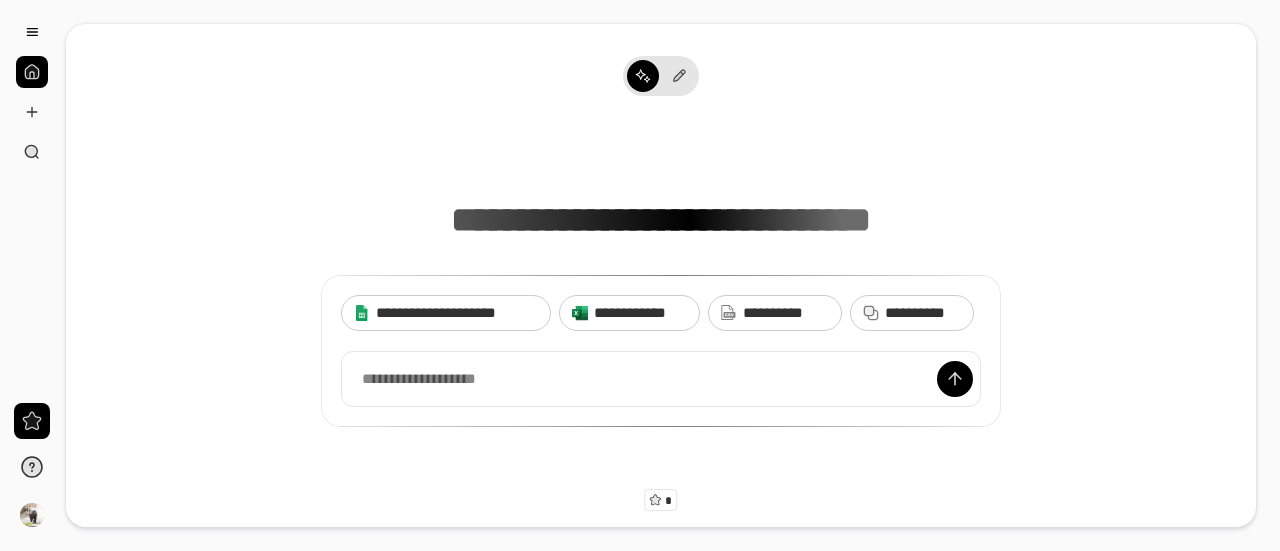 scroll, scrollTop: 0, scrollLeft: 0, axis: both 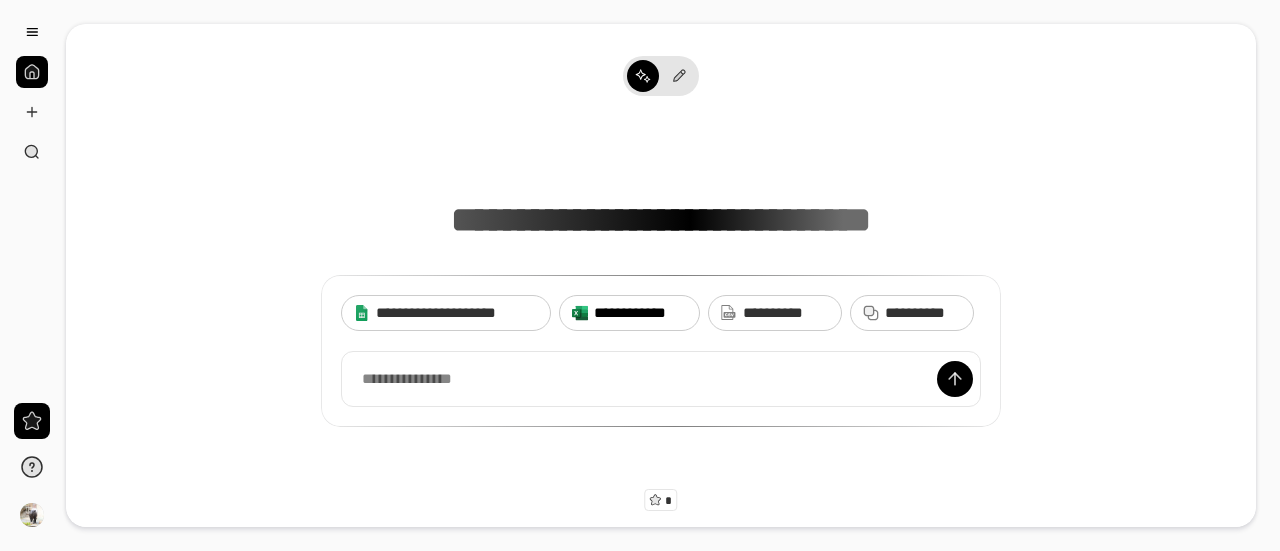 click on "**********" at bounding box center (640, 313) 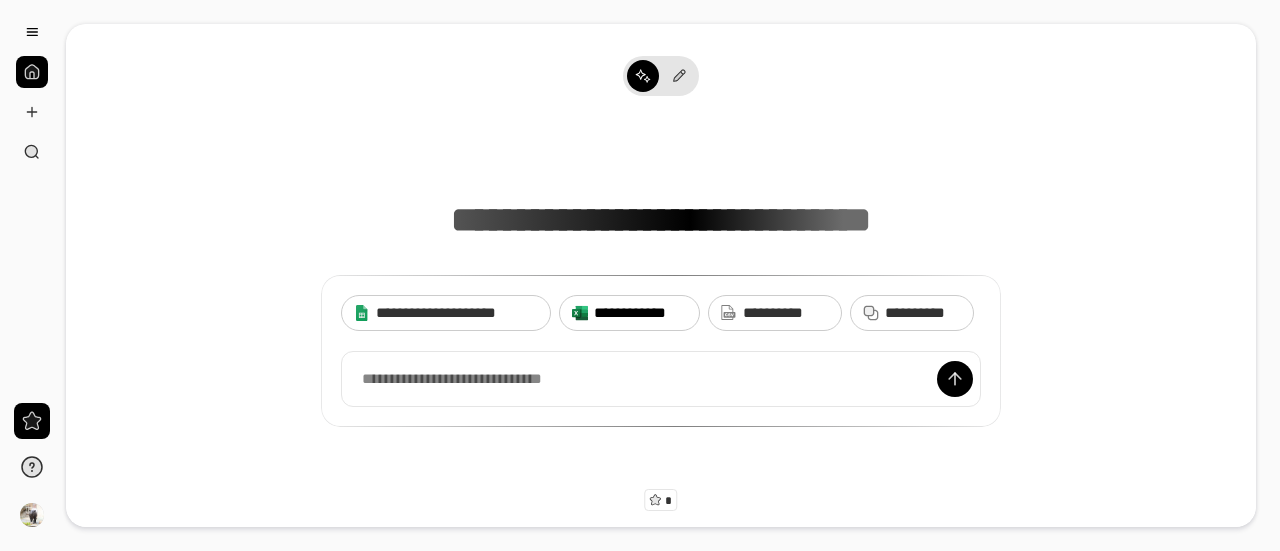 click on "**********" at bounding box center [640, 313] 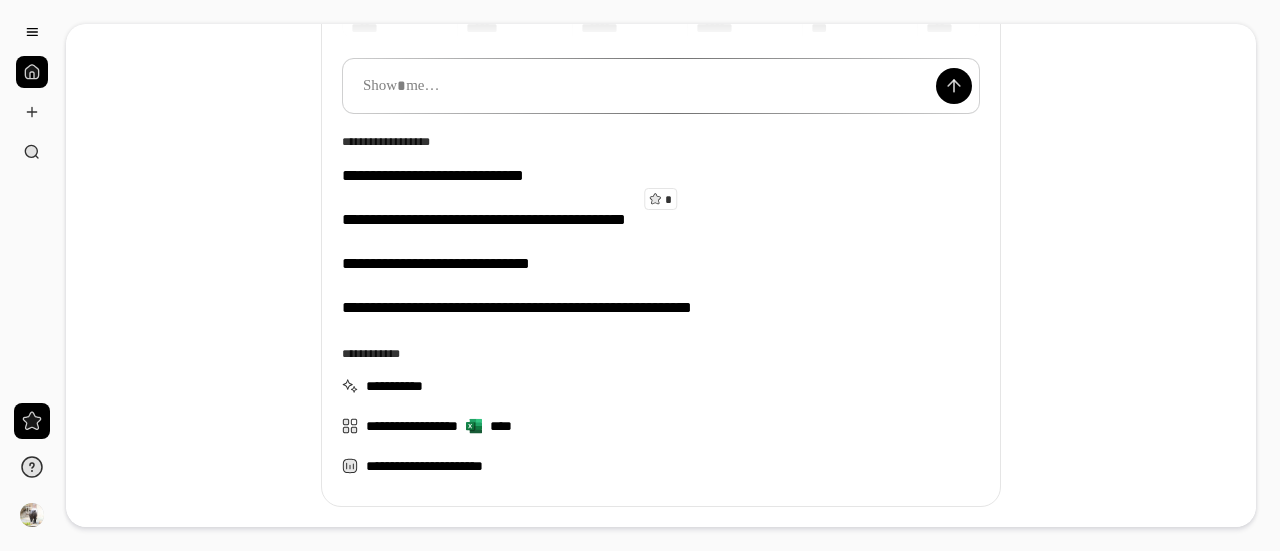 scroll, scrollTop: 399, scrollLeft: 0, axis: vertical 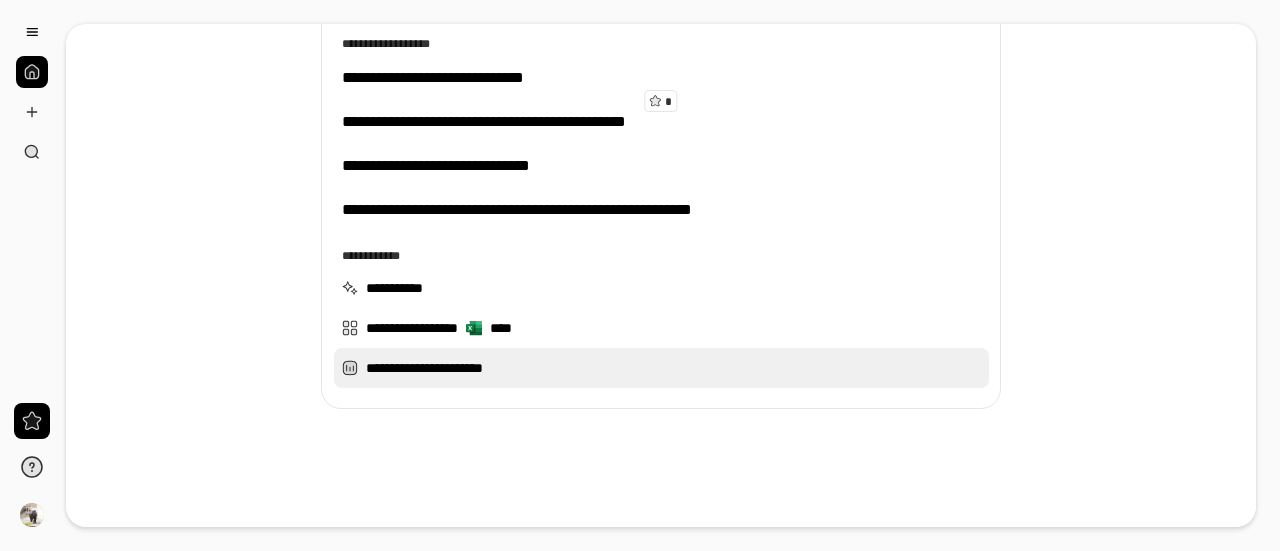 click on "**********" at bounding box center (661, 368) 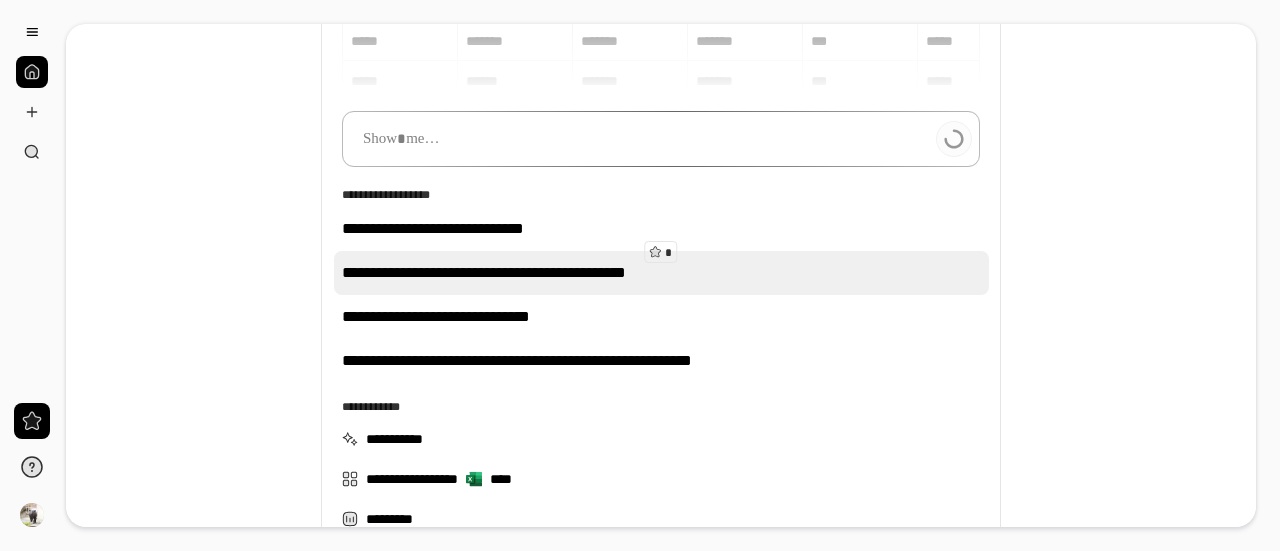 scroll, scrollTop: 399, scrollLeft: 0, axis: vertical 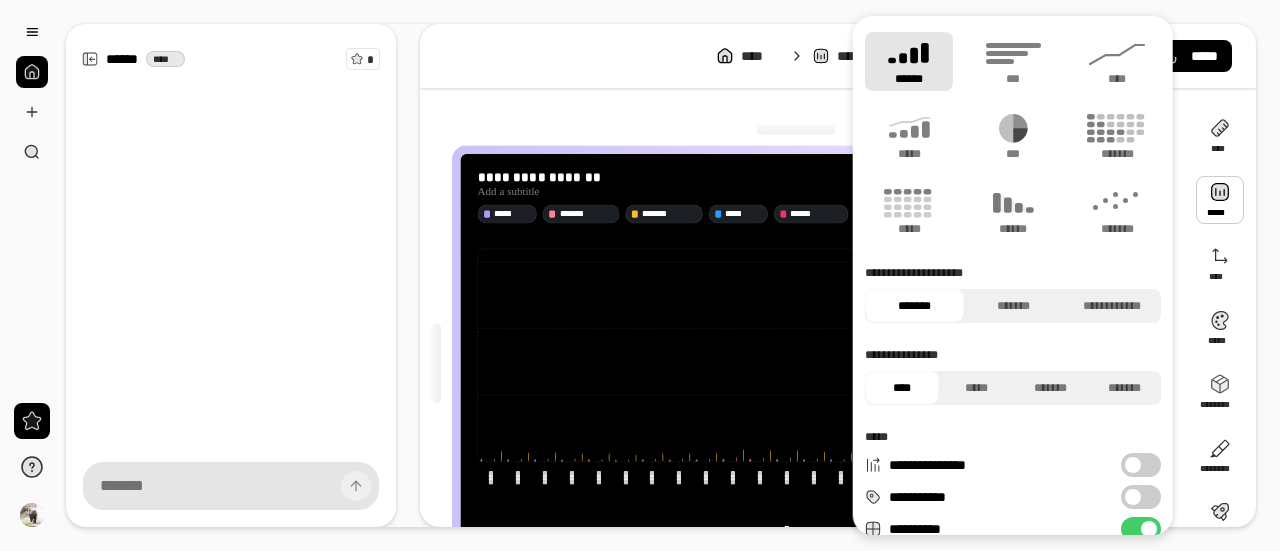 click at bounding box center [1220, 200] 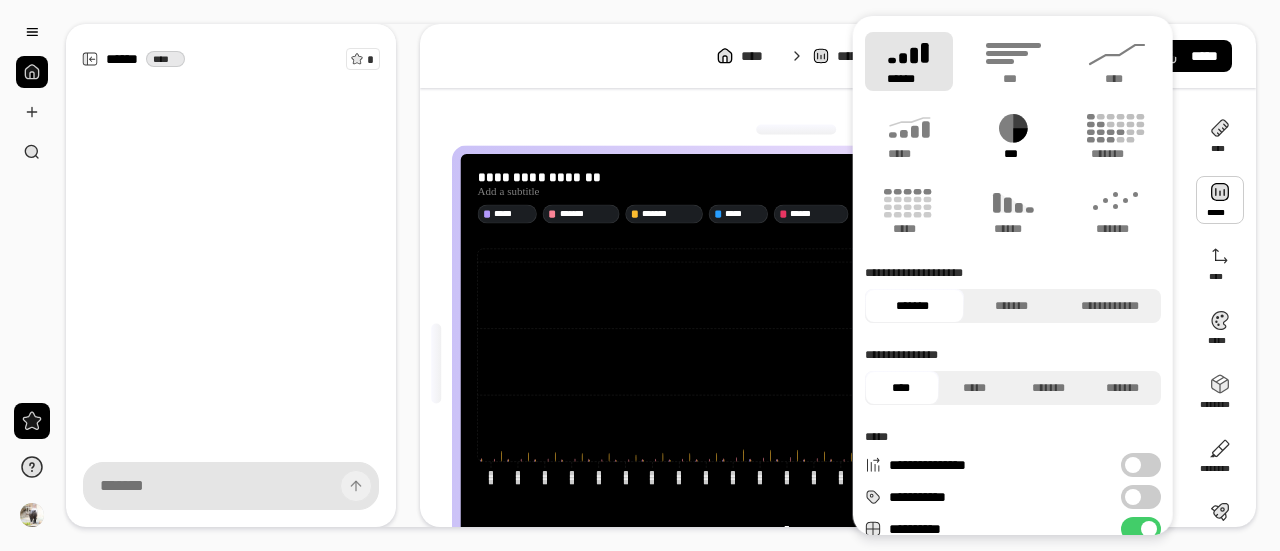 click 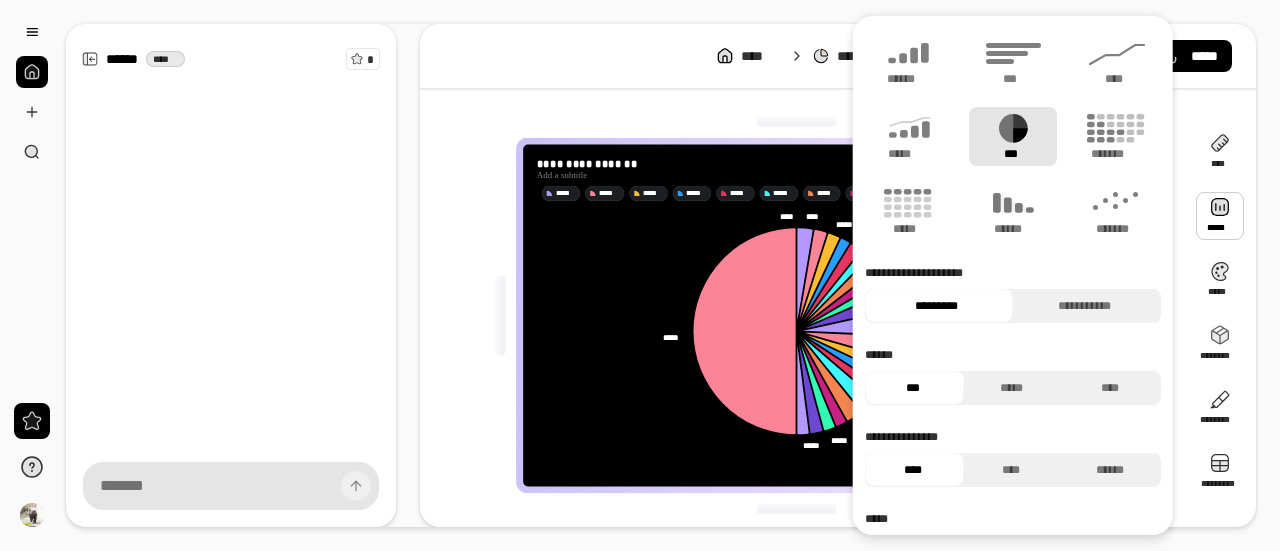 click on "**********" at bounding box center (838, 56) 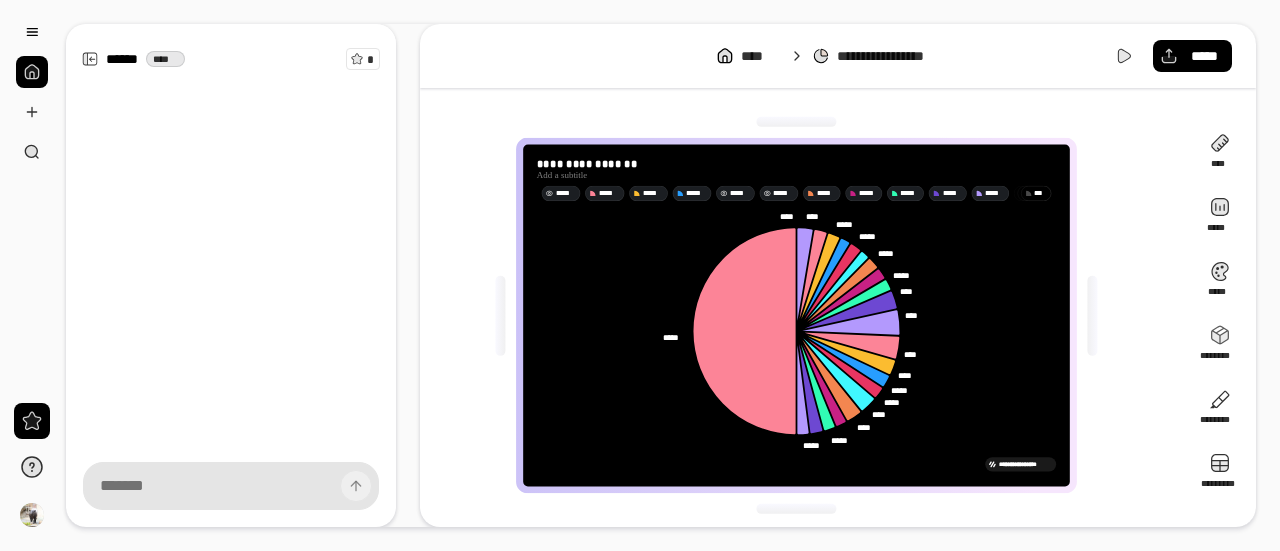 click on "*****" at bounding box center (565, 193) 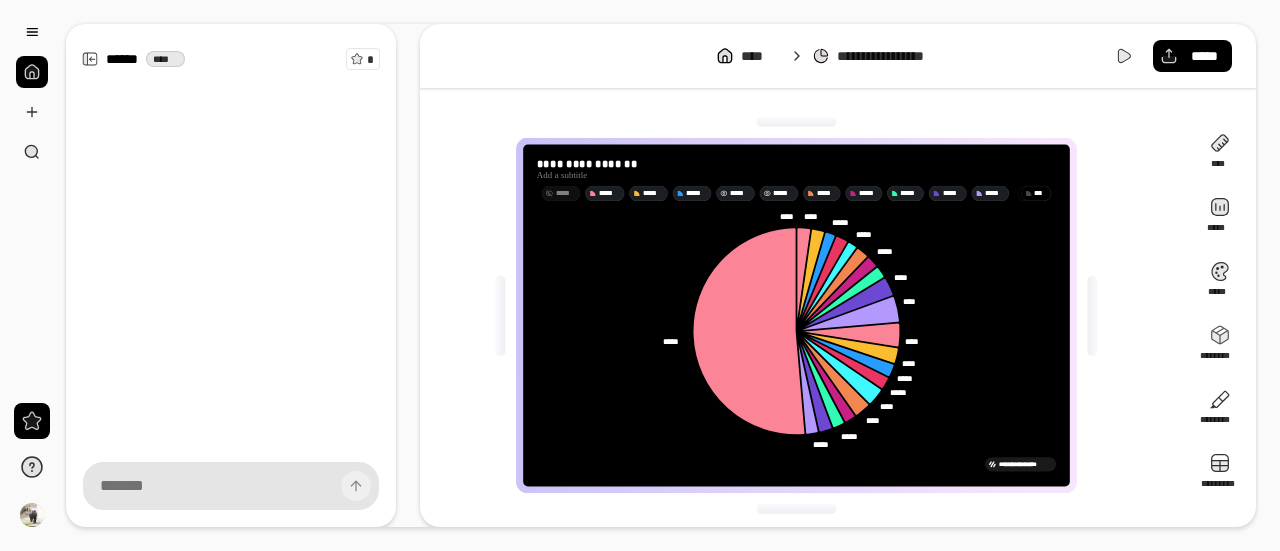 click on "*****" at bounding box center [565, 193] 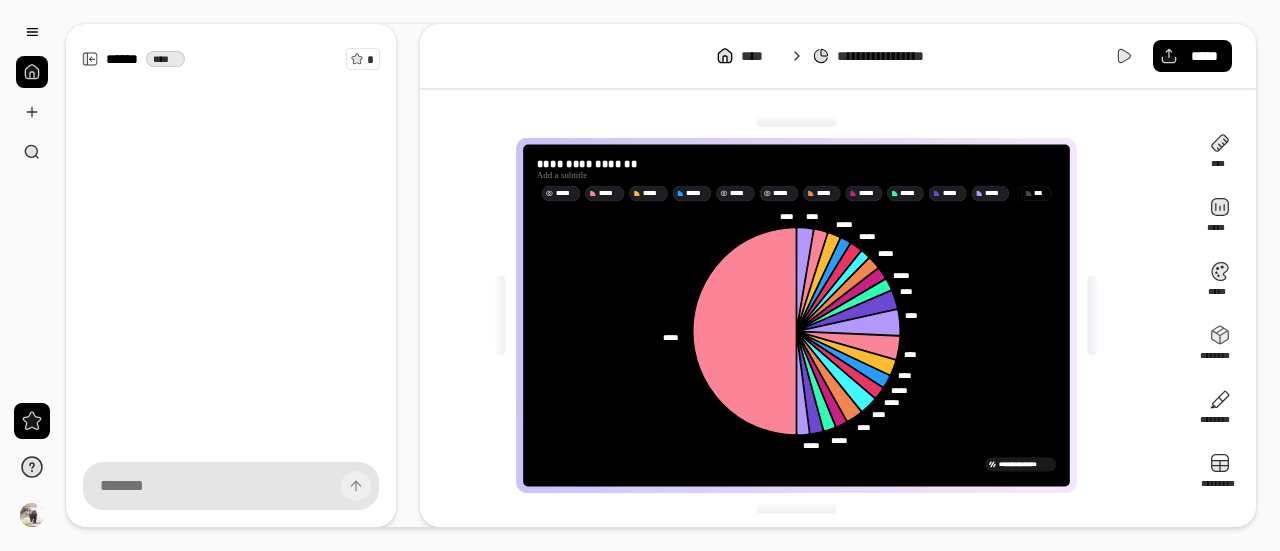 click on "*****" at bounding box center [565, 193] 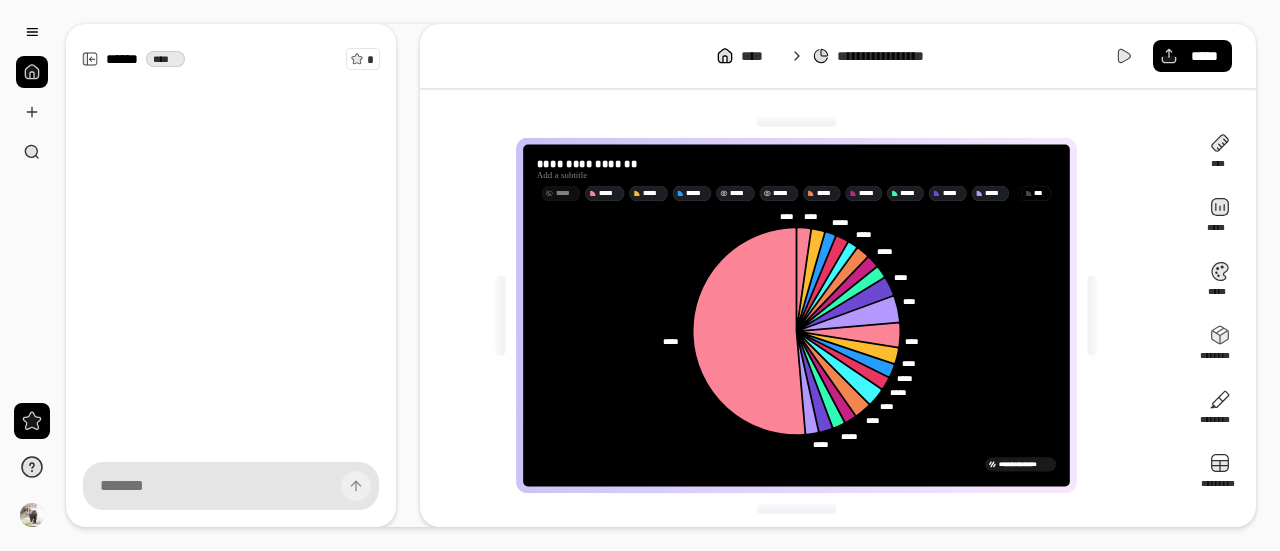 click on "*****" at bounding box center [565, 193] 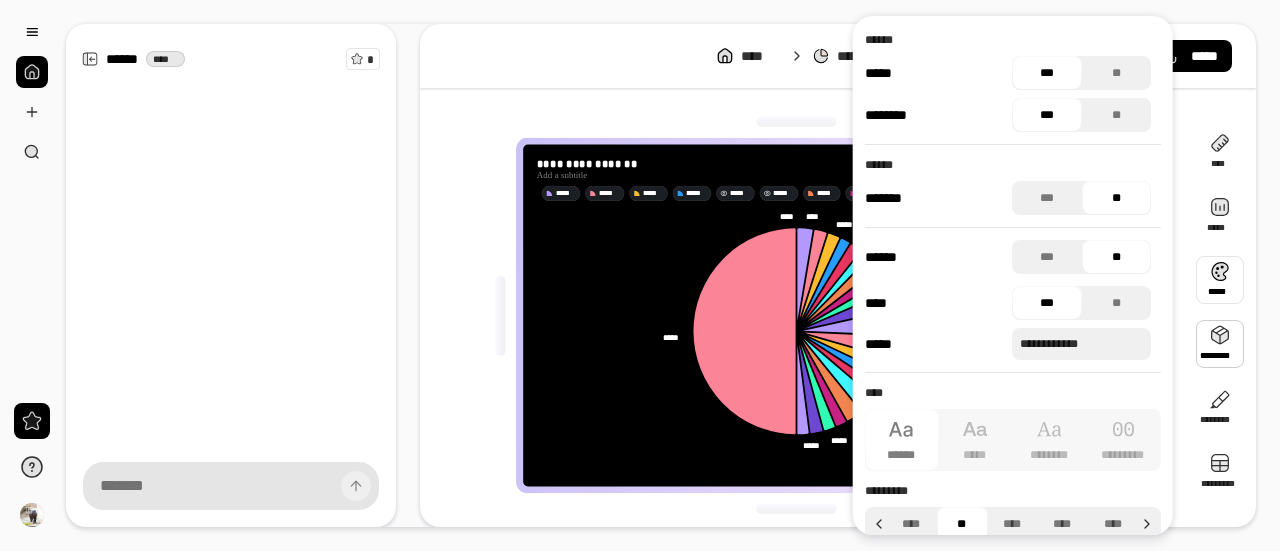 scroll, scrollTop: 2, scrollLeft: 0, axis: vertical 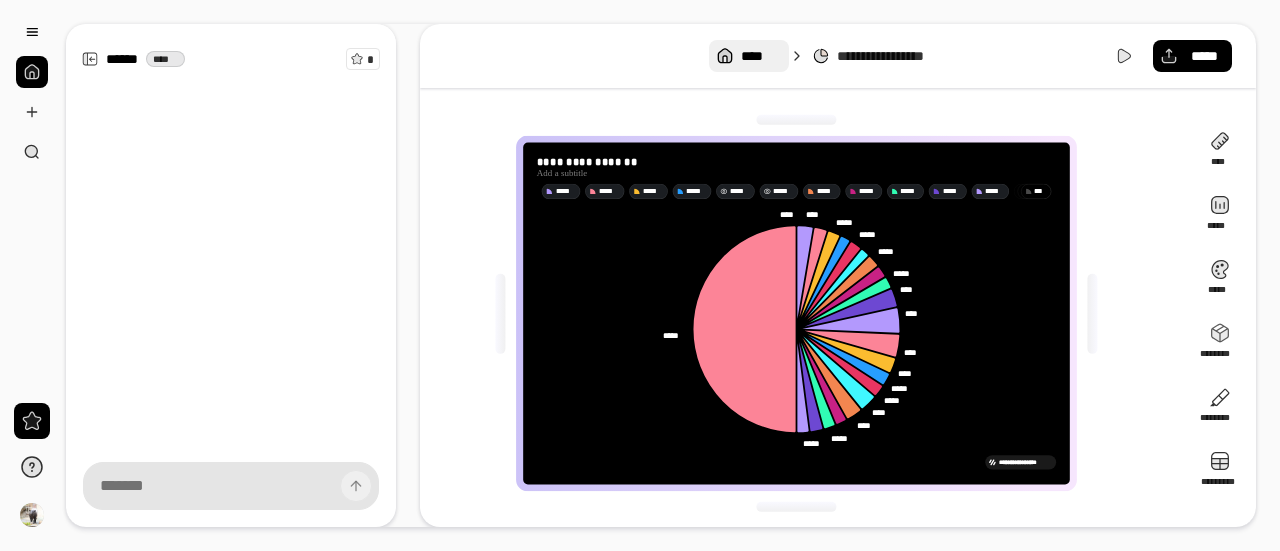 click on "****" at bounding box center (760, 56) 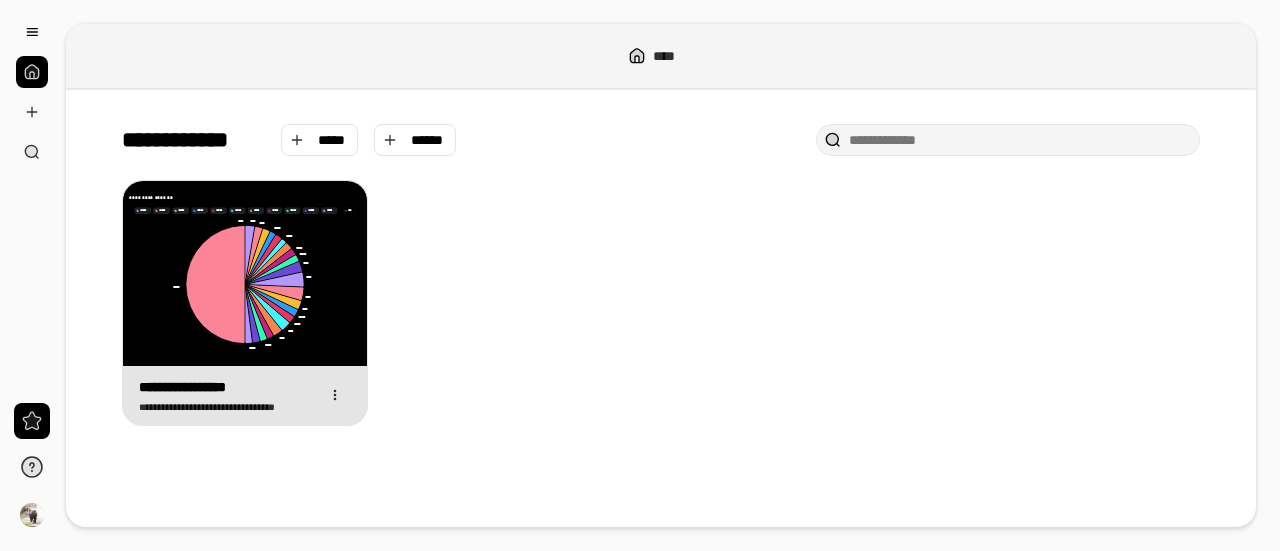 click on "[LAST] [LAST] [LAST] [LAST] [LAST] [LAST] [LAST] [LAST] [LAST] [LAST] [LAST] [LAST] [LAST] [LAST] [LAST] [LAST] [LAST] [LAST] [LAST] [LAST] [LAST] [LAST] [LAST] [LAST] [LAST] [LAST] [LAST] [LAST] [LAST] [LAST] [LAST] [LAST] [LAST] [LAST] [LAST] [LAST] [LAST] [LAST] [LAST] [LAST] [LAST] [LAST] [LAST] [LAST] [LAST] [LAST] [LAST]" at bounding box center (245, 273) 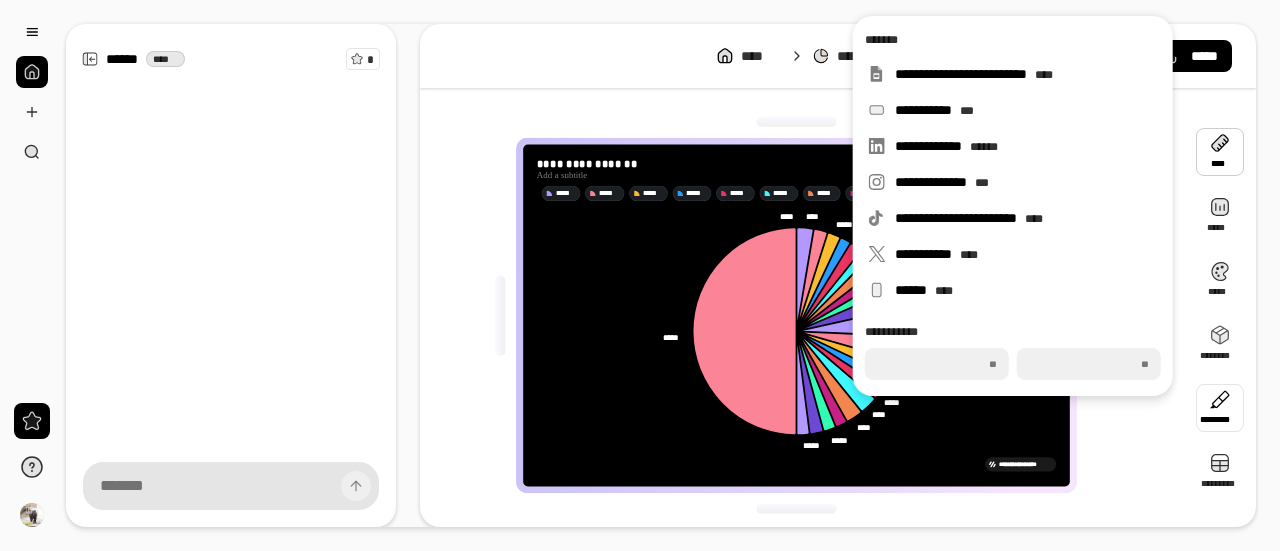 scroll, scrollTop: 2, scrollLeft: 0, axis: vertical 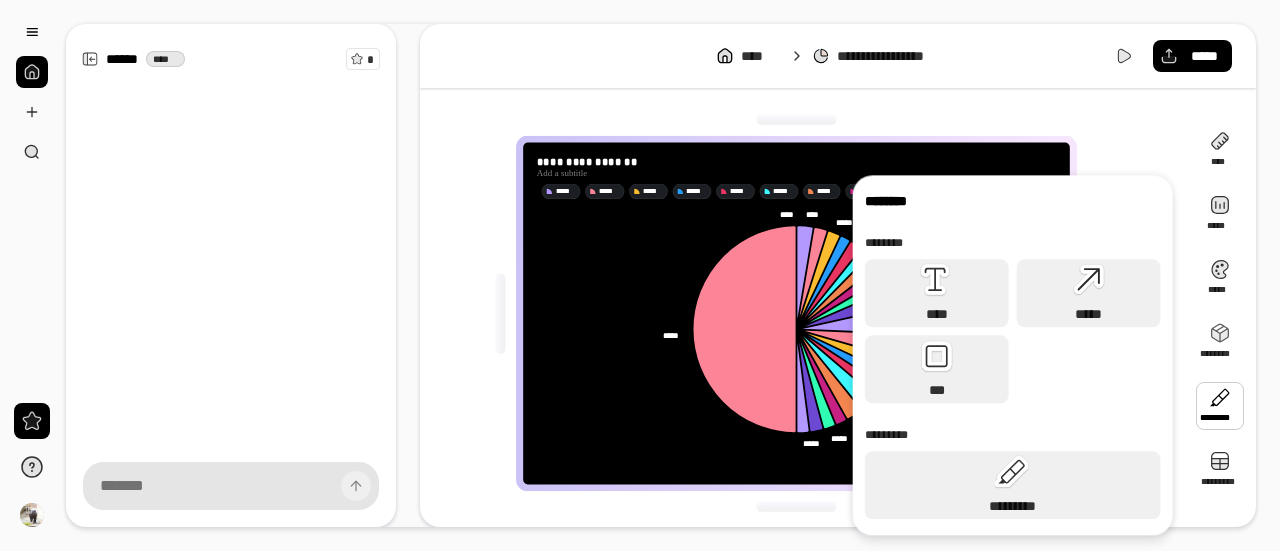 click at bounding box center (32, 72) 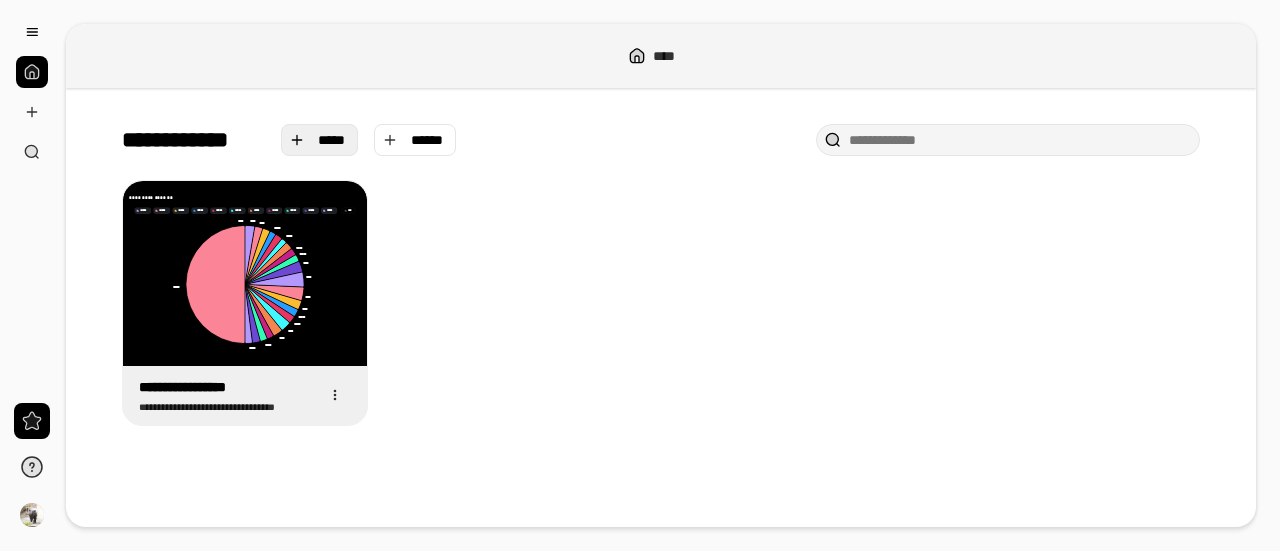 click on "*****" at bounding box center [332, 140] 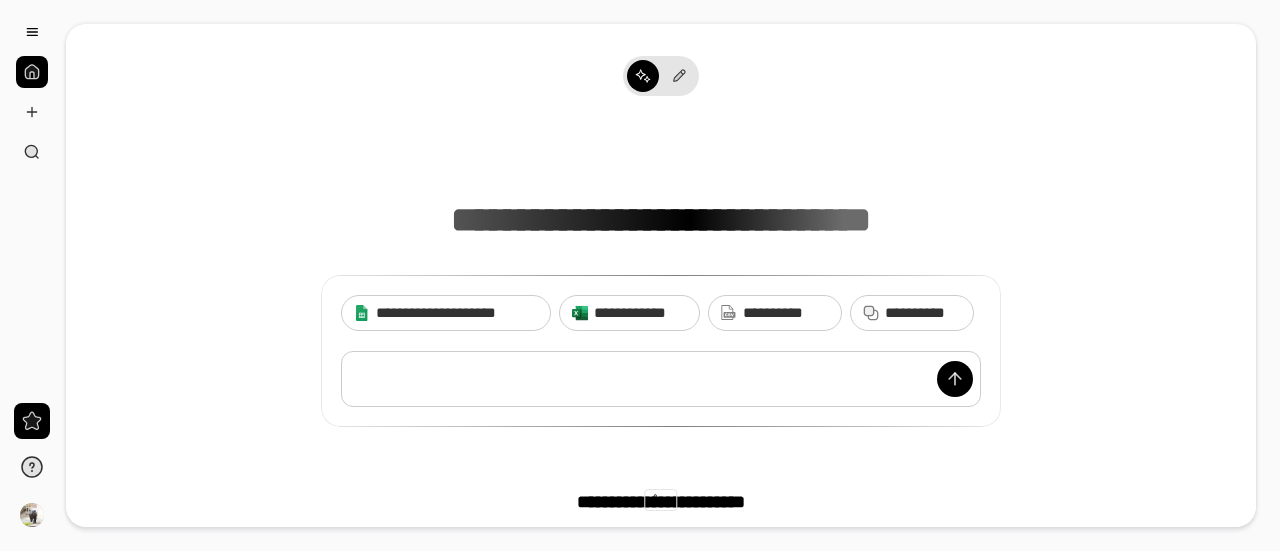 click at bounding box center [661, 379] 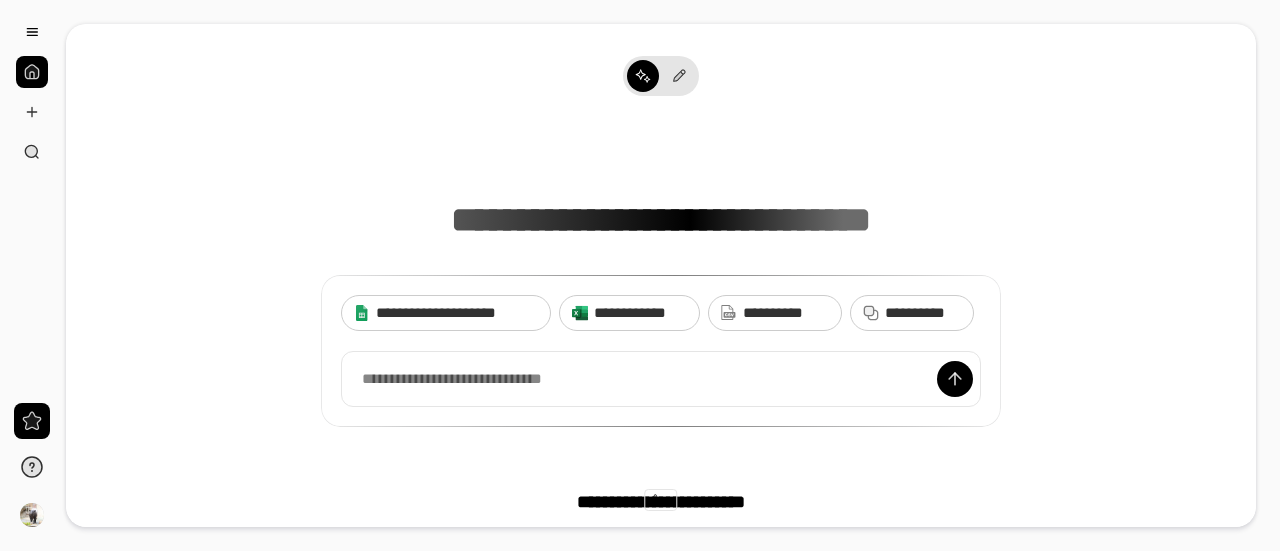type 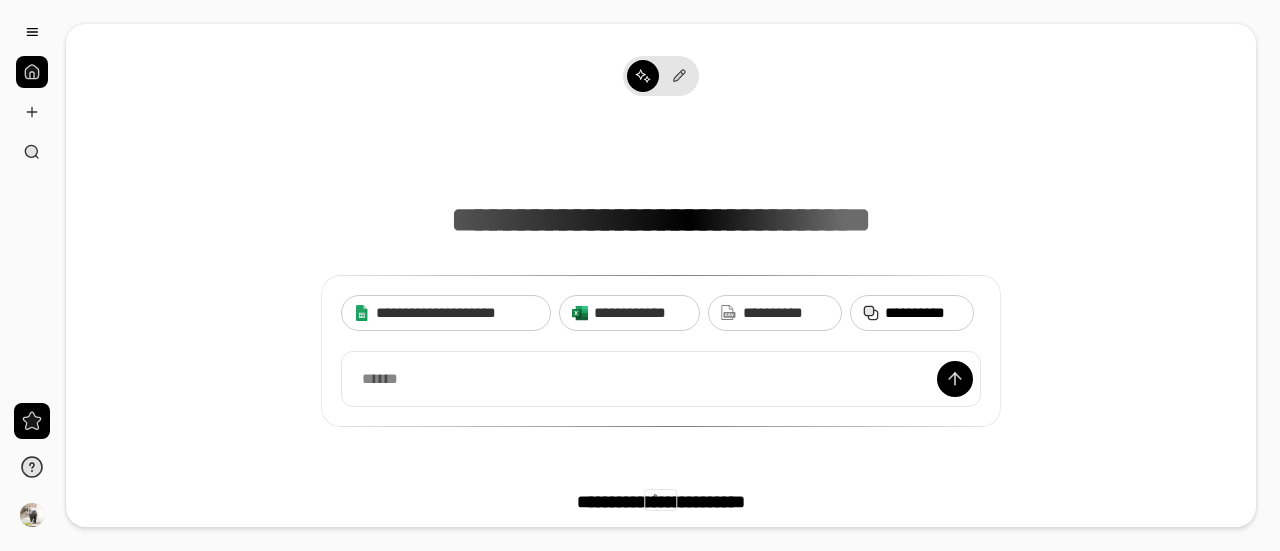 click on "**********" at bounding box center (923, 313) 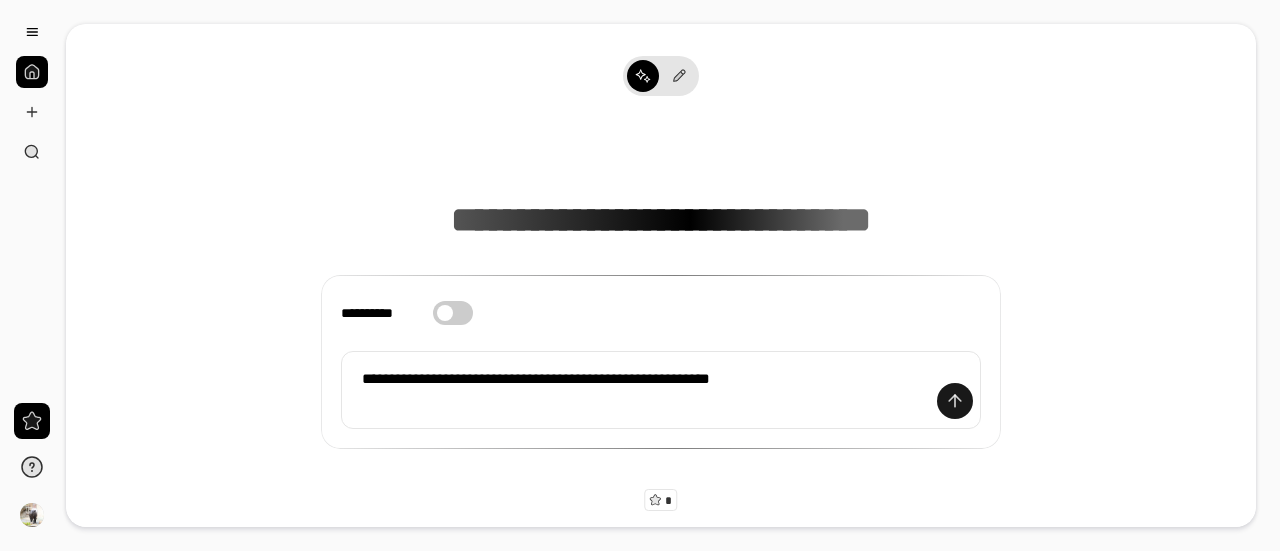 click at bounding box center [955, 401] 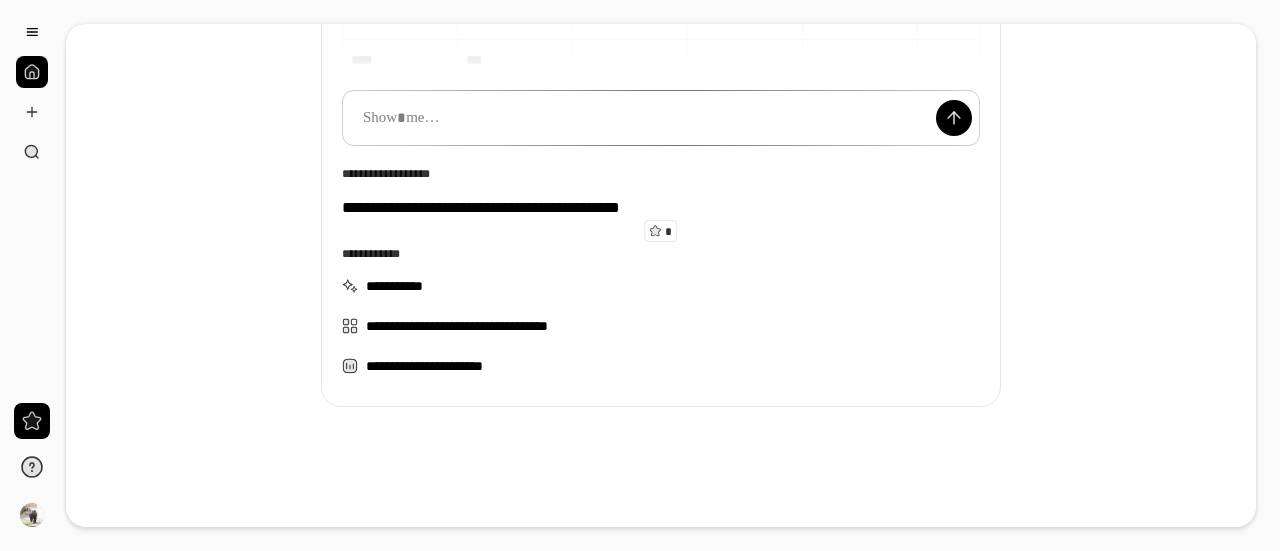 scroll, scrollTop: 267, scrollLeft: 0, axis: vertical 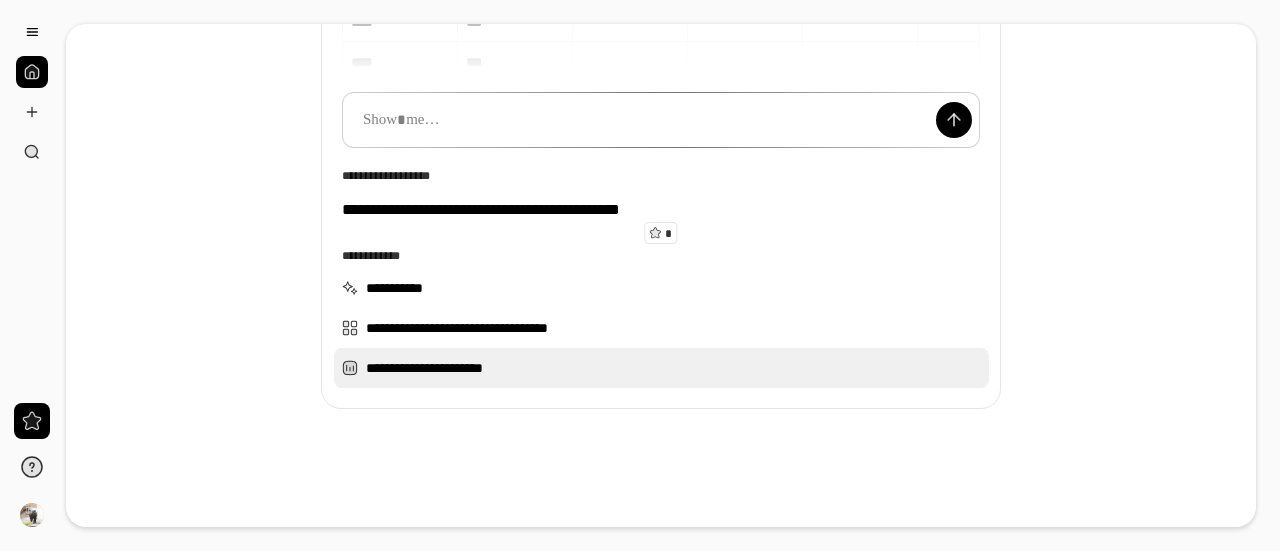 click on "**********" at bounding box center [661, 368] 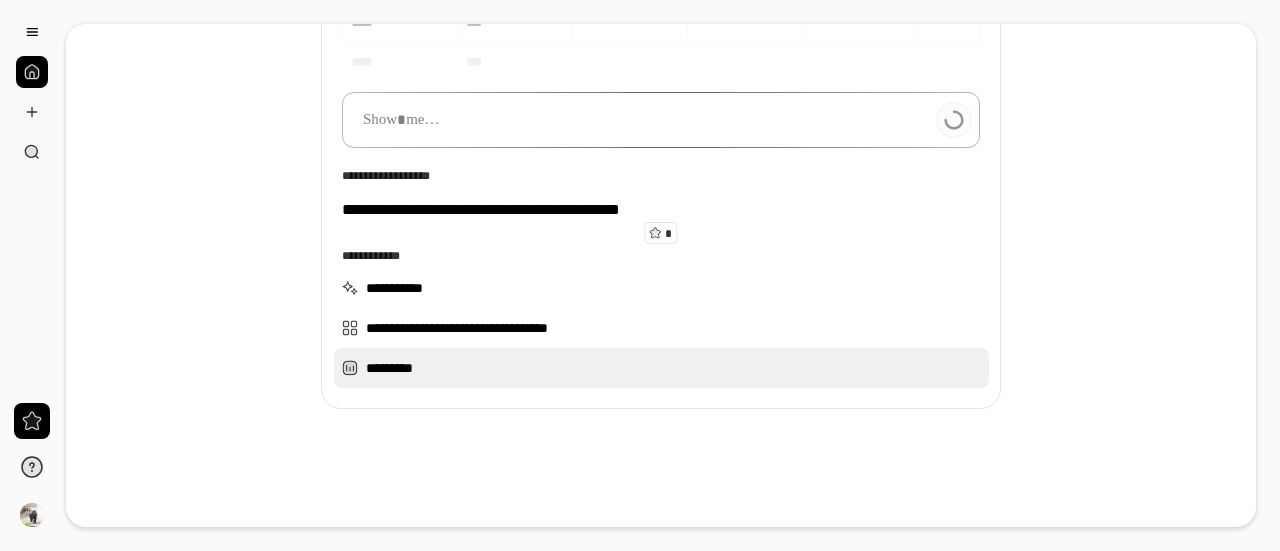 scroll, scrollTop: 0, scrollLeft: 0, axis: both 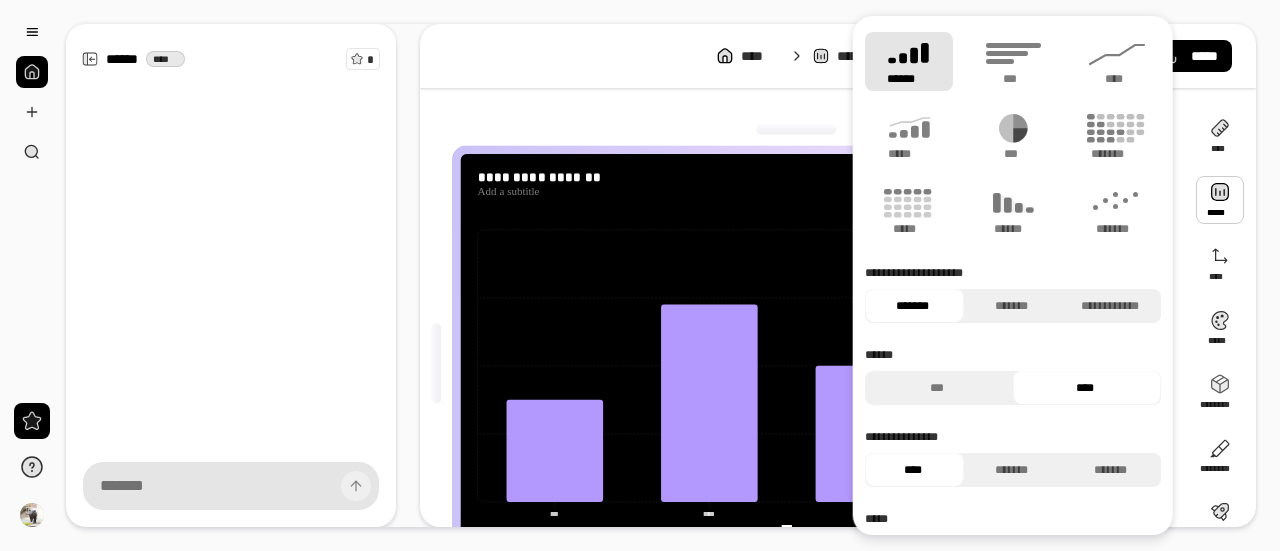 click at bounding box center (1220, 200) 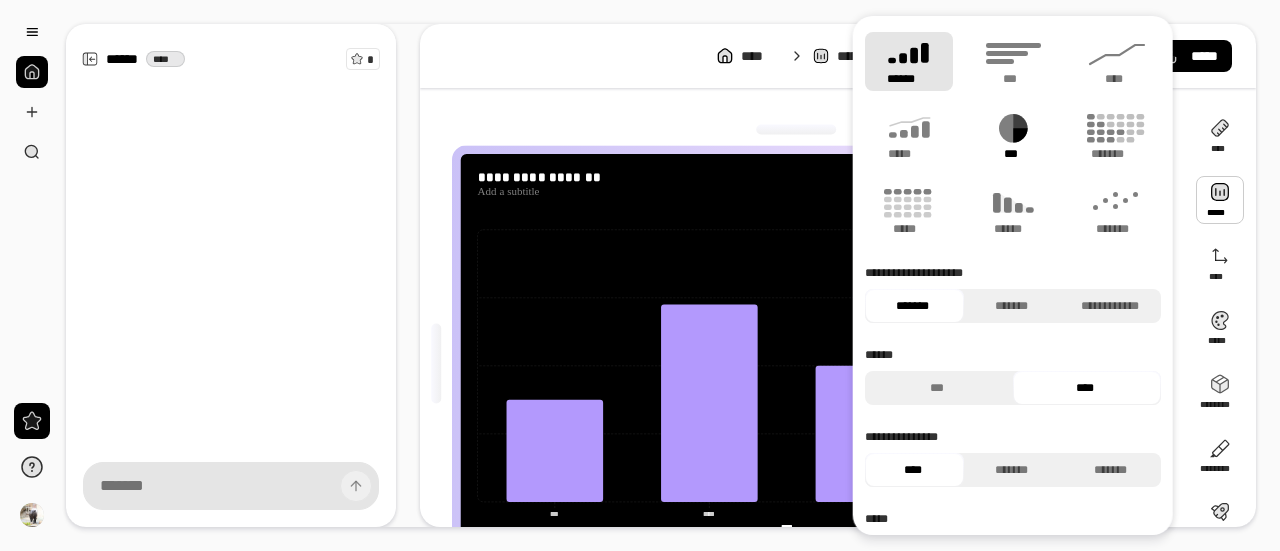 click 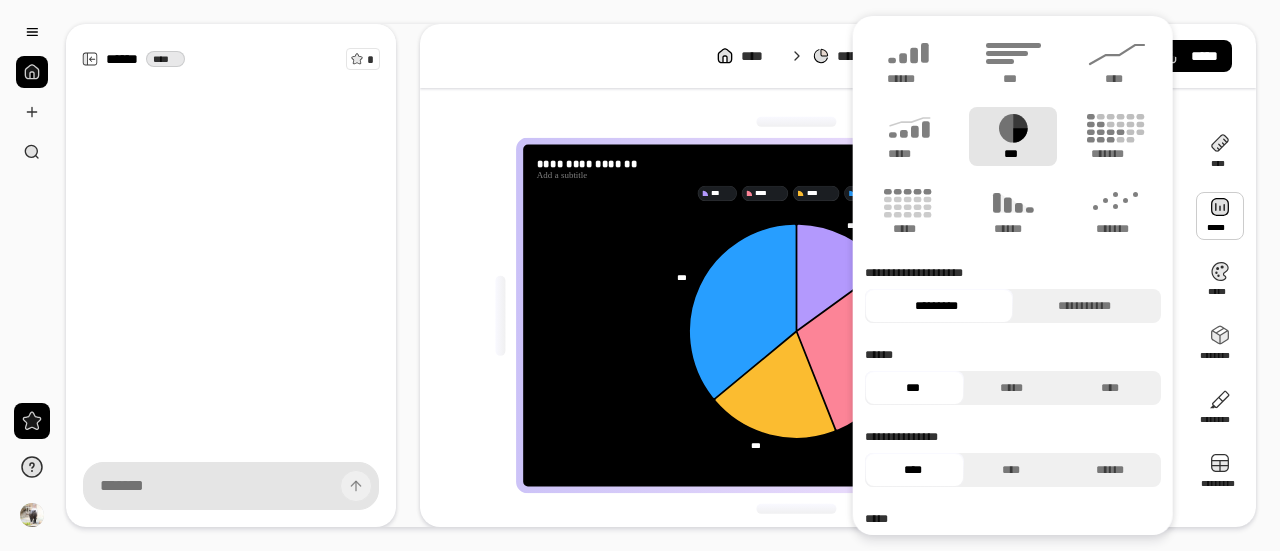 click on "[FIRST] [LAST] [LAST] [LAST] [LAST] [LAST] [LAST] [LAST] [LAST] [LAST] [LAST] [LAST] [LAST] [LAST] [LAST] [LAST] [LAST] [LAST] [LAST] [LAST] [LAST] [LAST] [LAST] [LAST]" at bounding box center [838, 275] 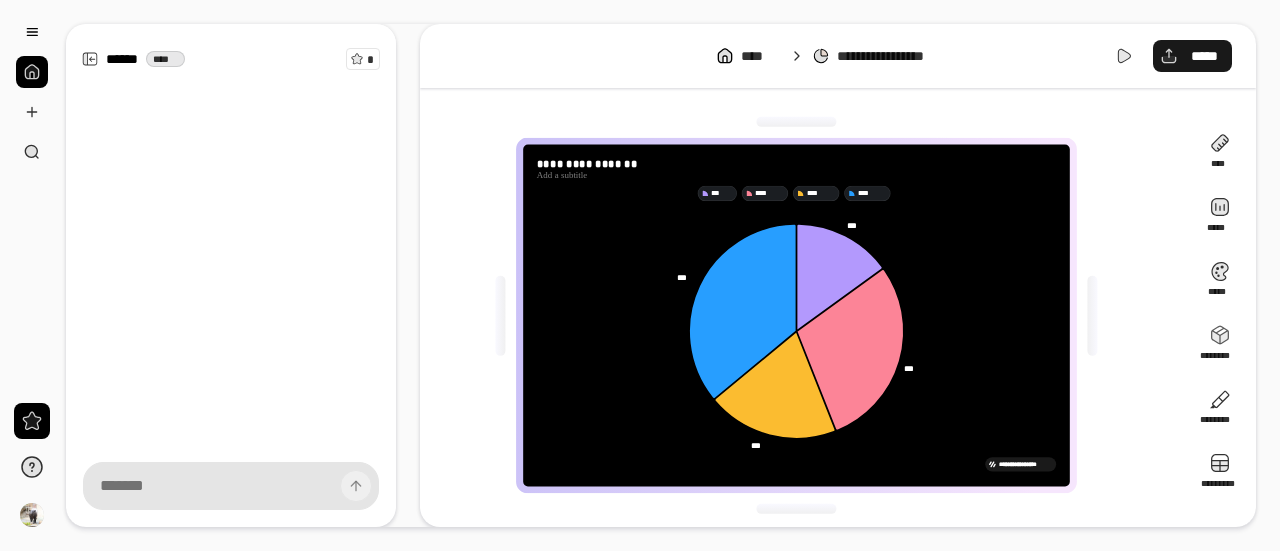 click on "*****" at bounding box center (1192, 56) 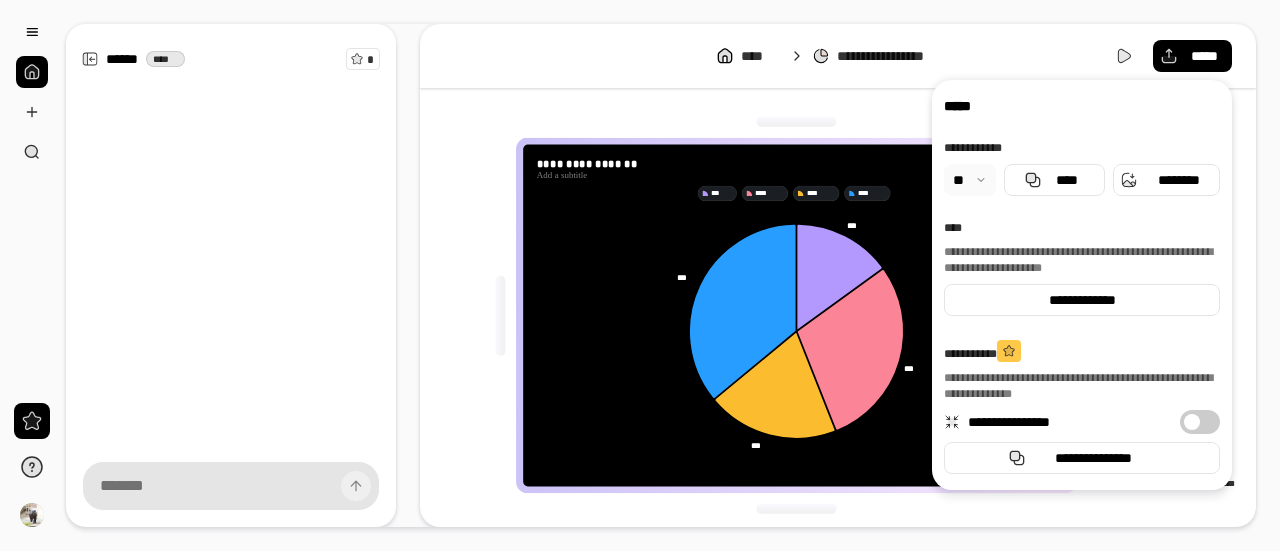 click on "**********" at bounding box center [838, 56] 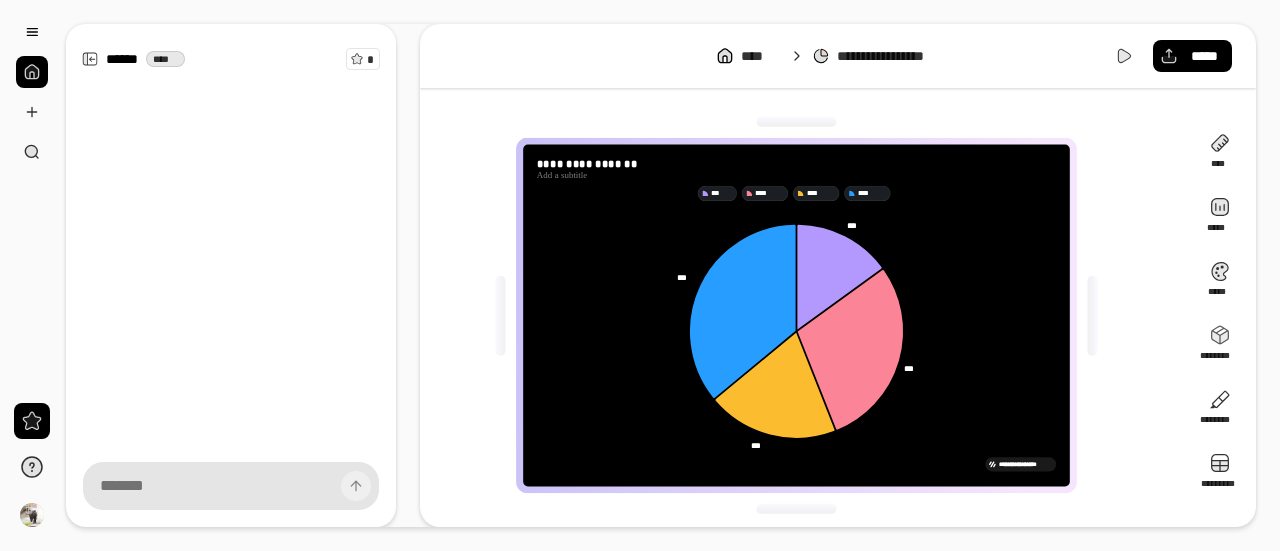 scroll, scrollTop: 2, scrollLeft: 0, axis: vertical 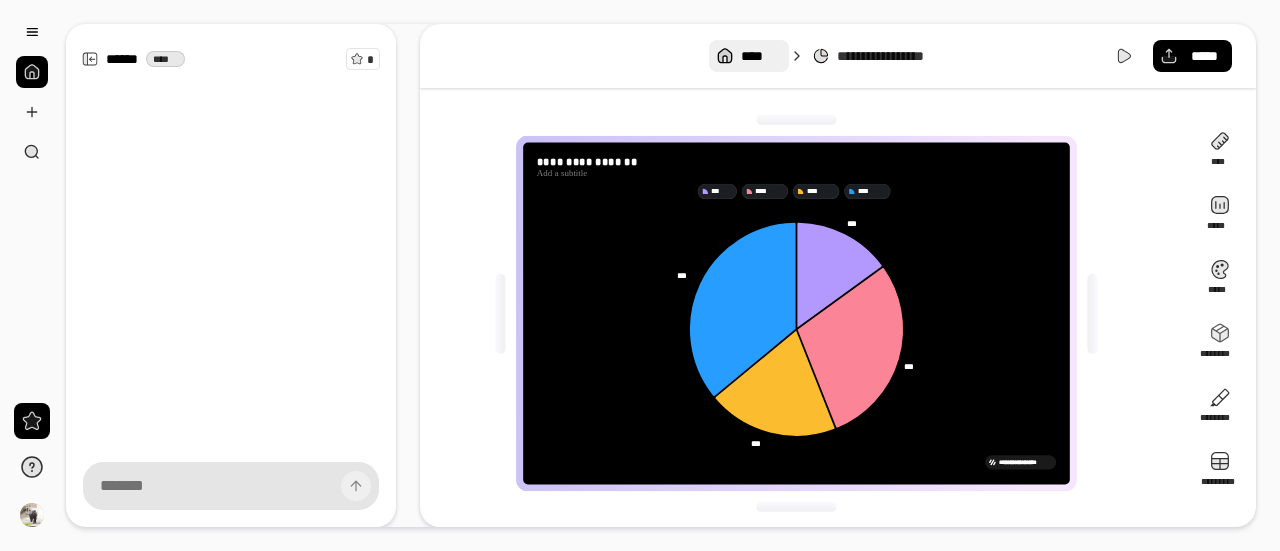 click on "****" at bounding box center [760, 56] 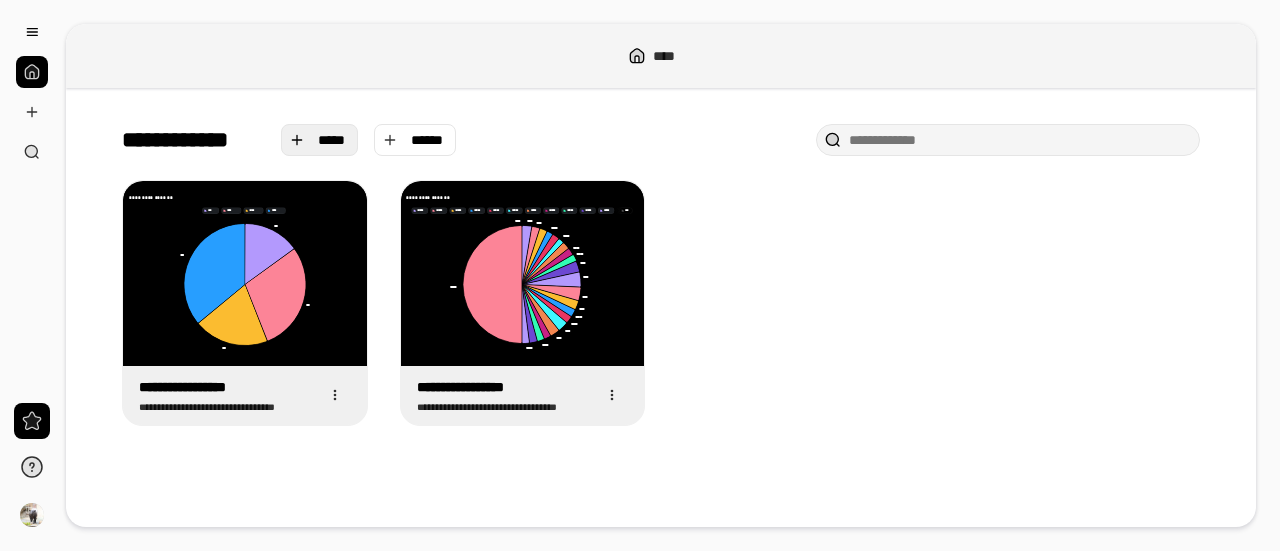click on "*****" at bounding box center (332, 140) 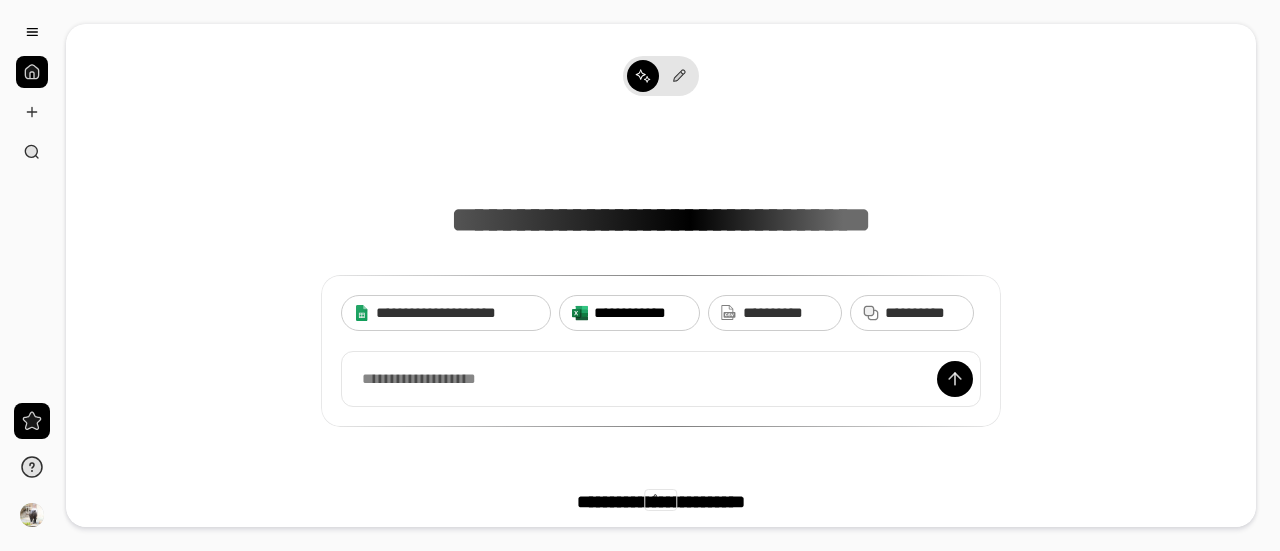 click on "**********" at bounding box center [640, 313] 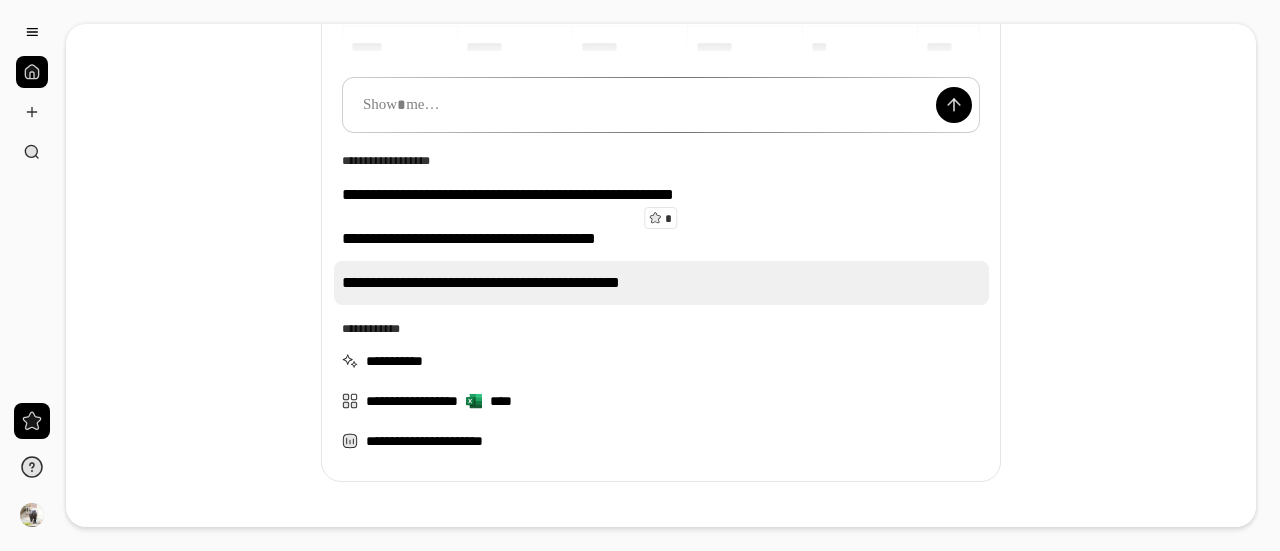 scroll, scrollTop: 355, scrollLeft: 0, axis: vertical 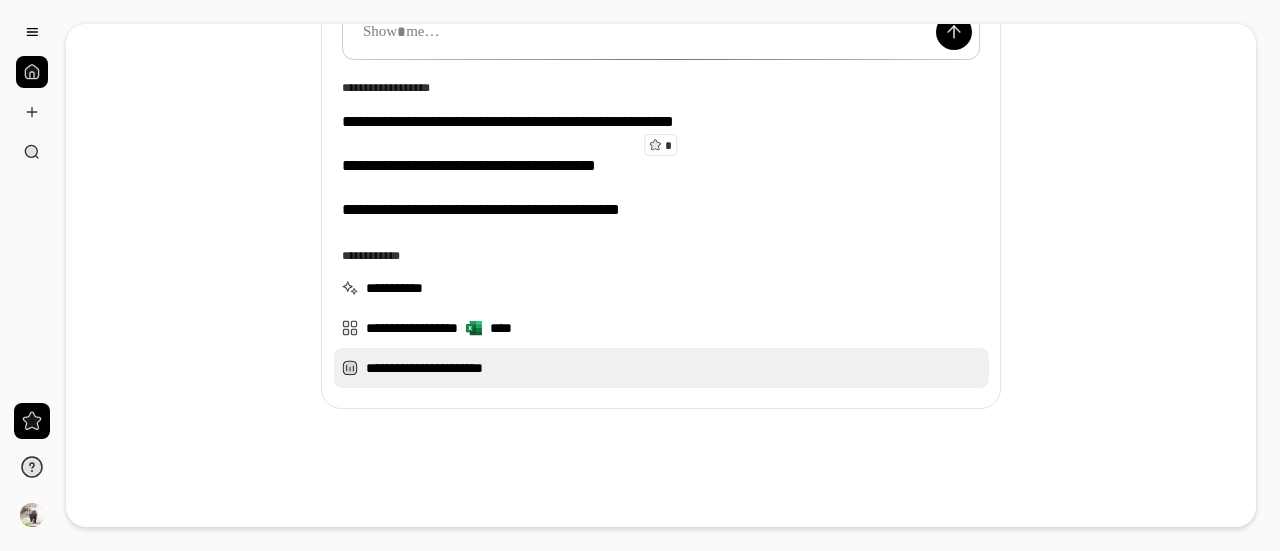 click on "**********" at bounding box center (661, 368) 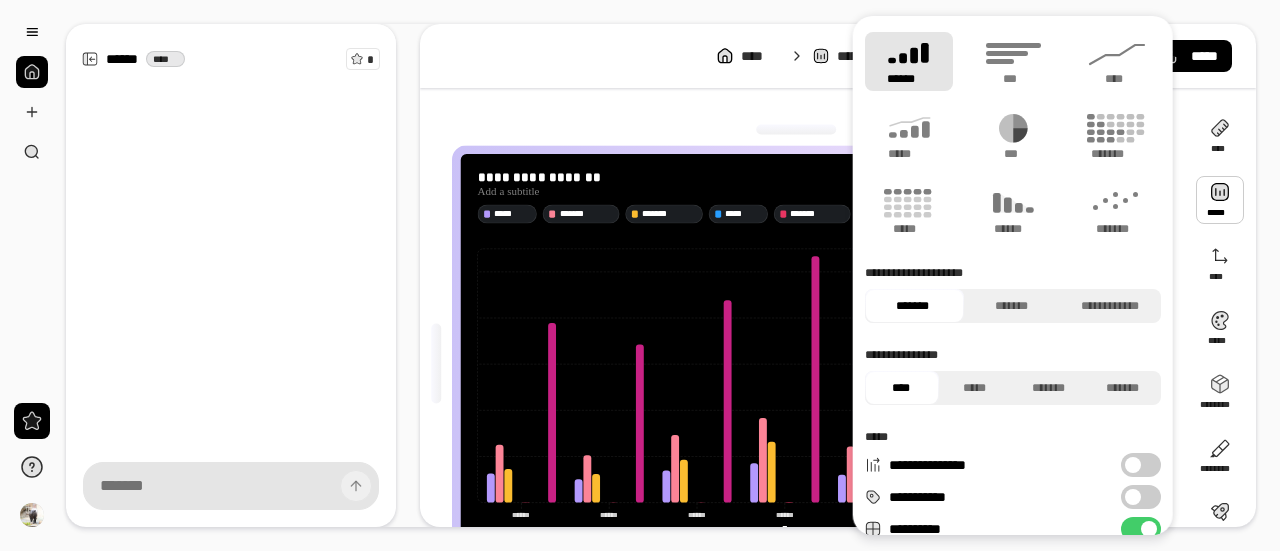 click at bounding box center [1220, 200] 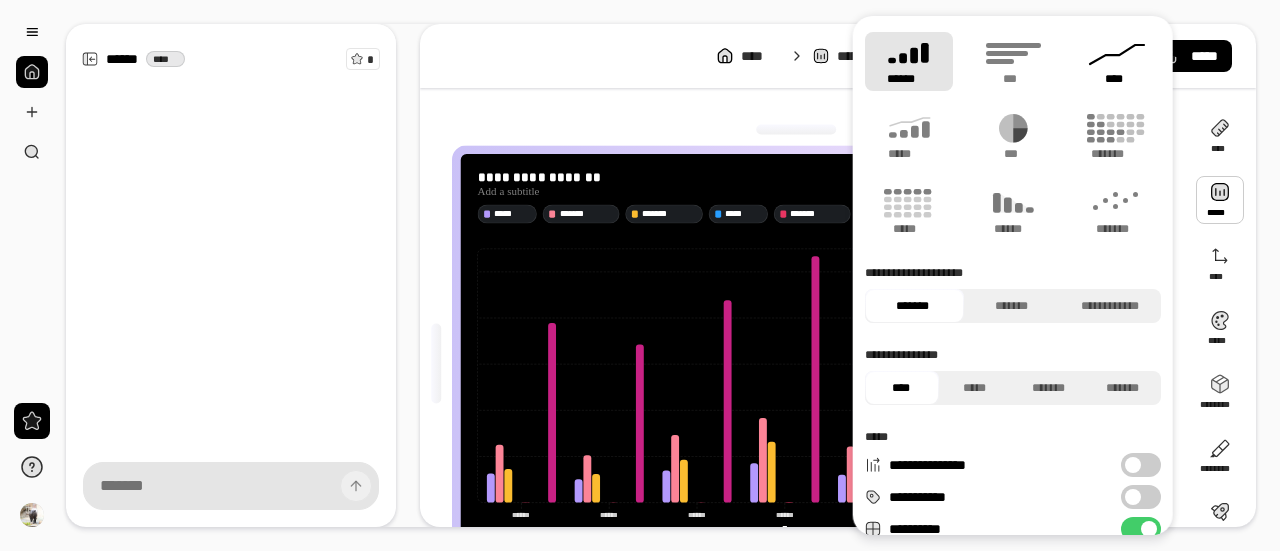 click 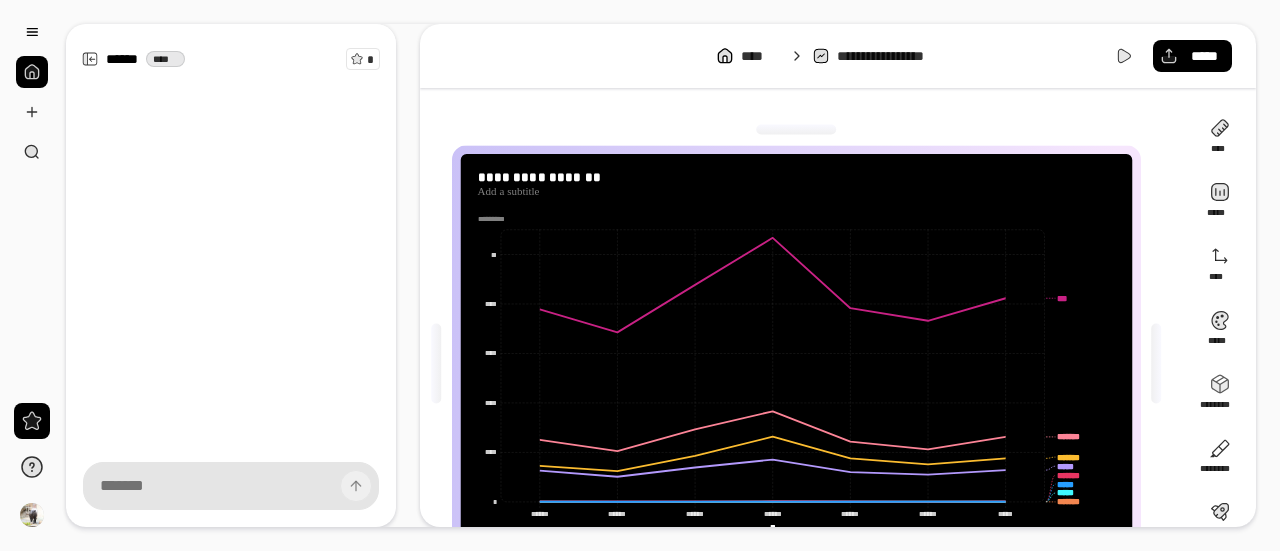 click on "**********" at bounding box center (838, 56) 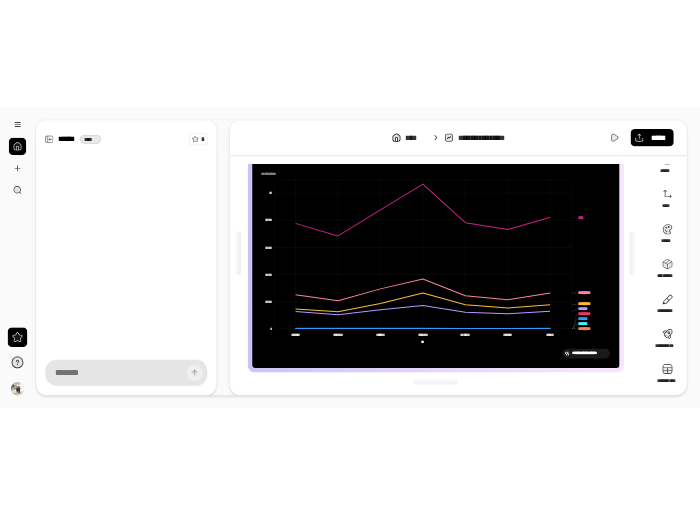 scroll, scrollTop: 0, scrollLeft: 0, axis: both 